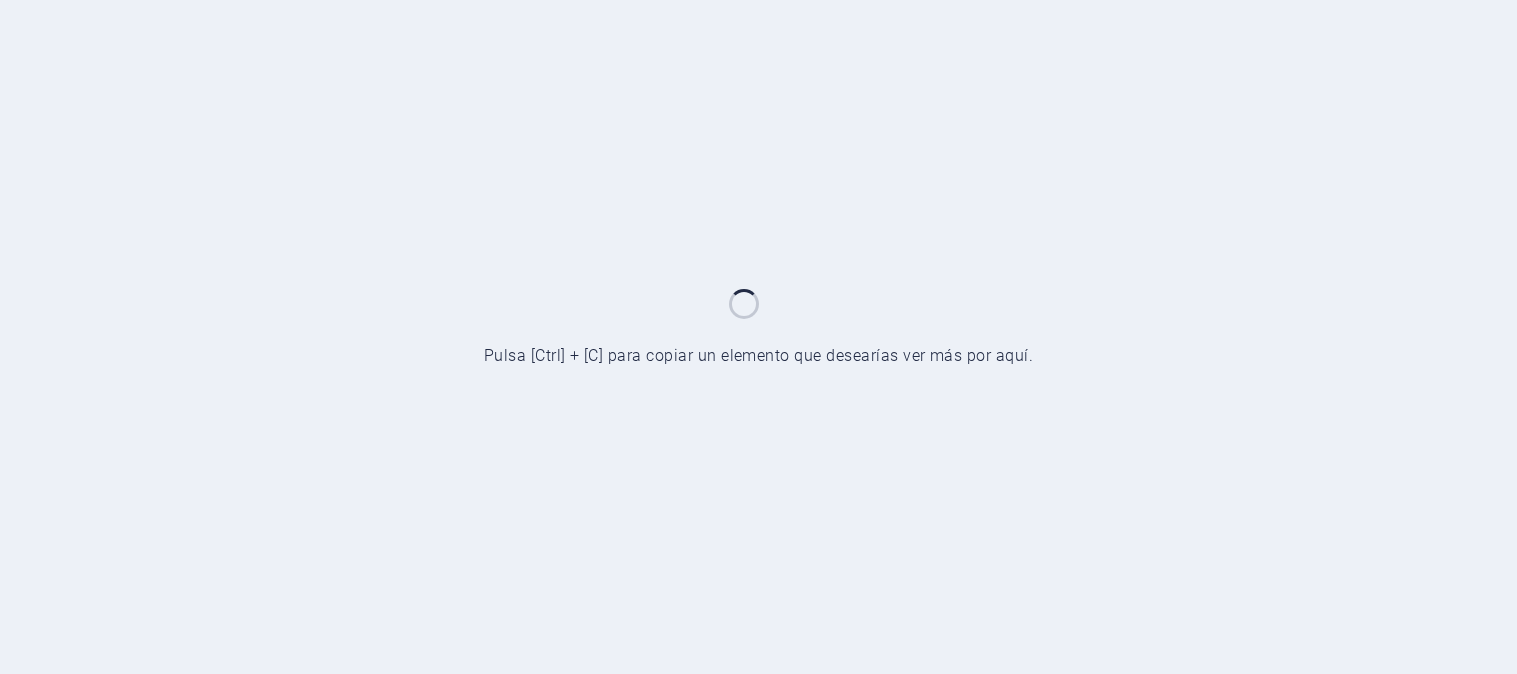 scroll, scrollTop: 0, scrollLeft: 0, axis: both 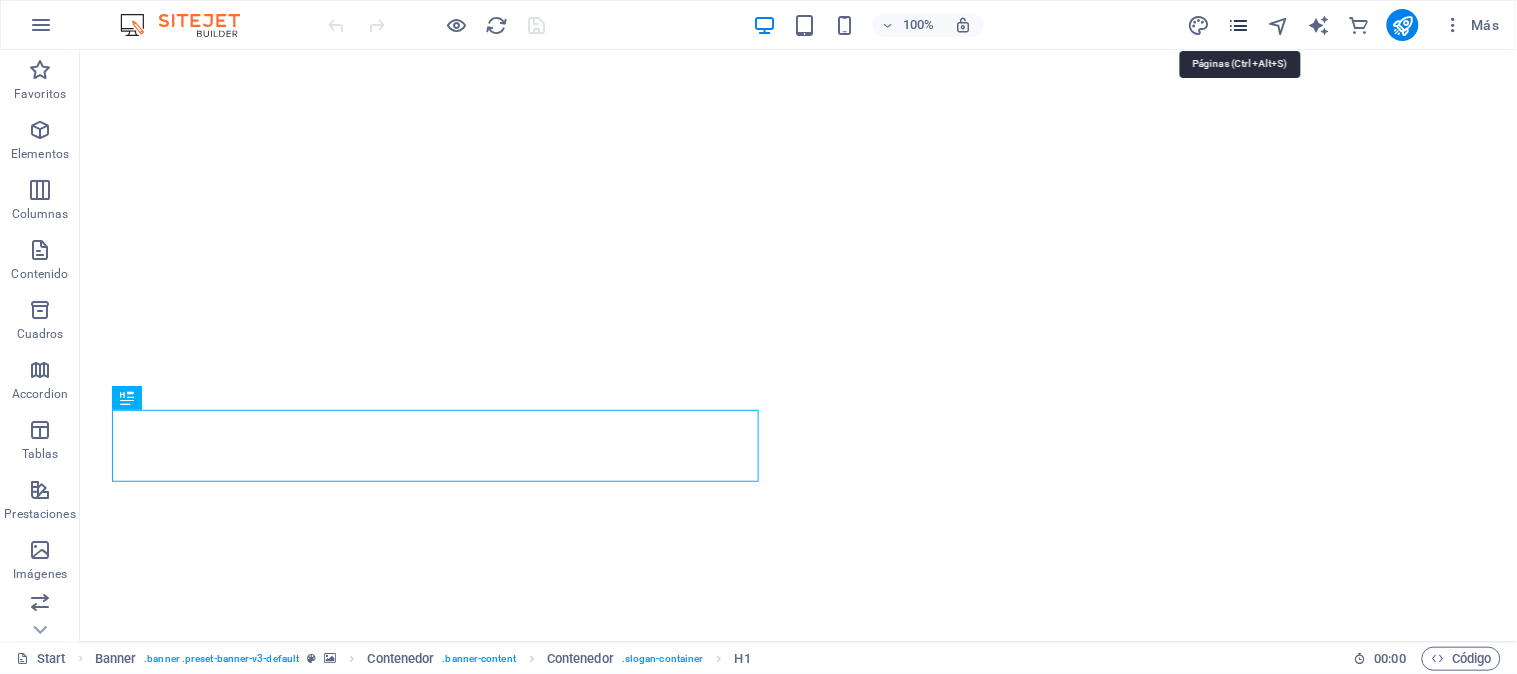 click at bounding box center (1239, 25) 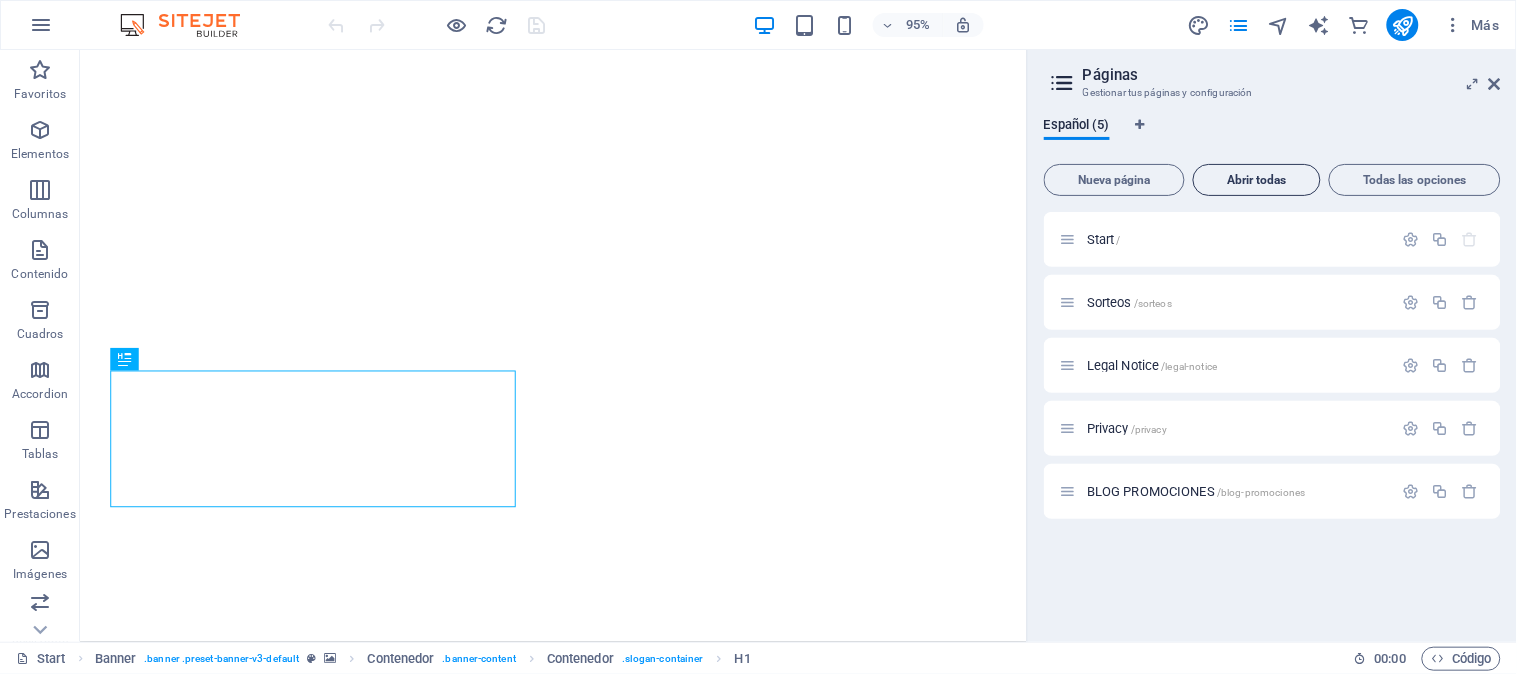 click on "Abrir todas" at bounding box center (1257, 180) 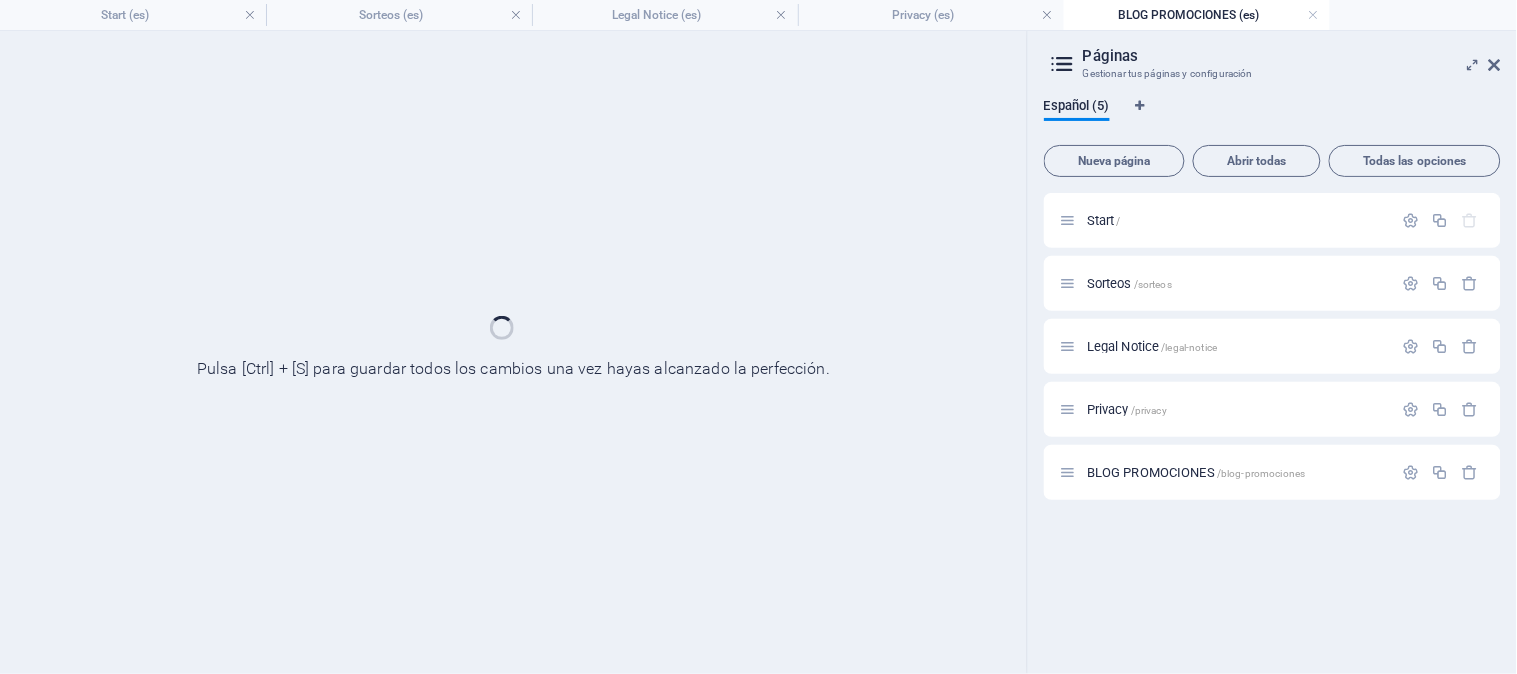 scroll, scrollTop: 0, scrollLeft: 0, axis: both 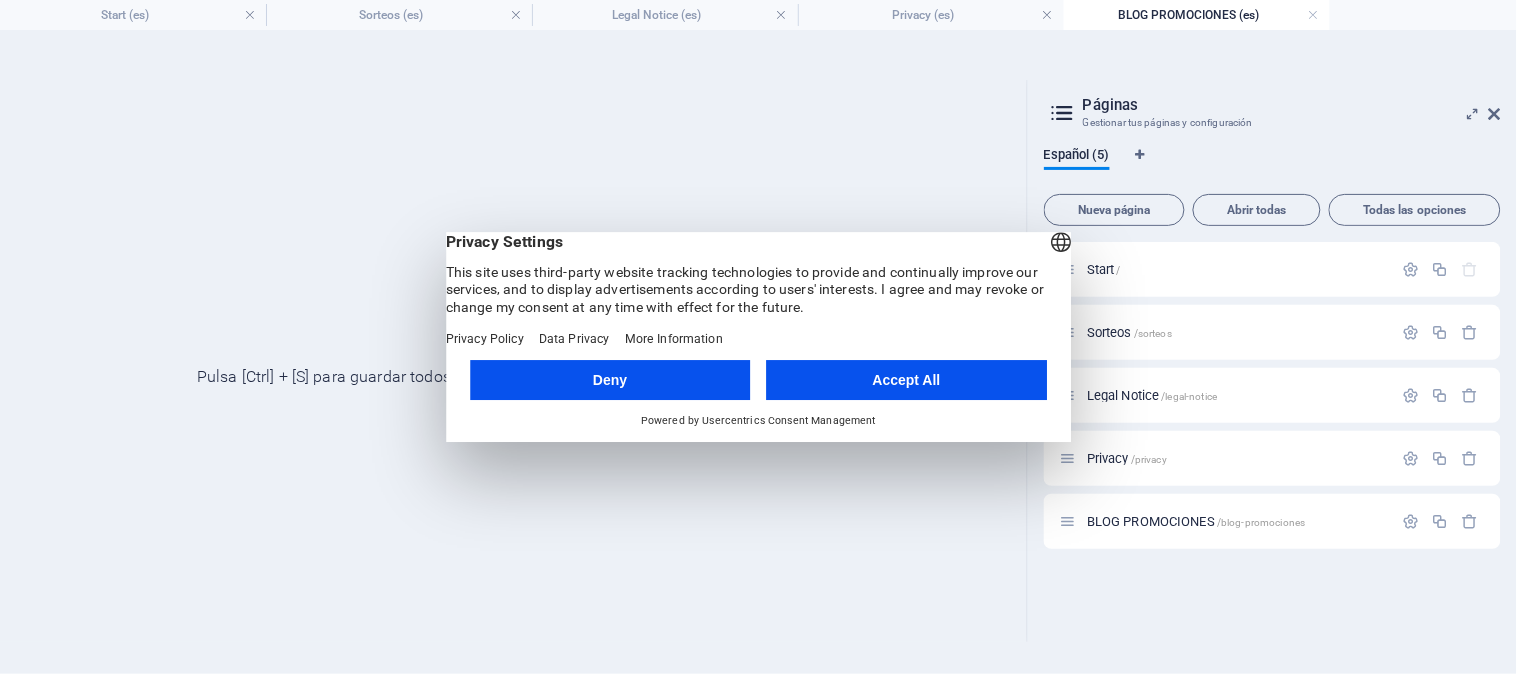 click on "Accept All" at bounding box center (907, 380) 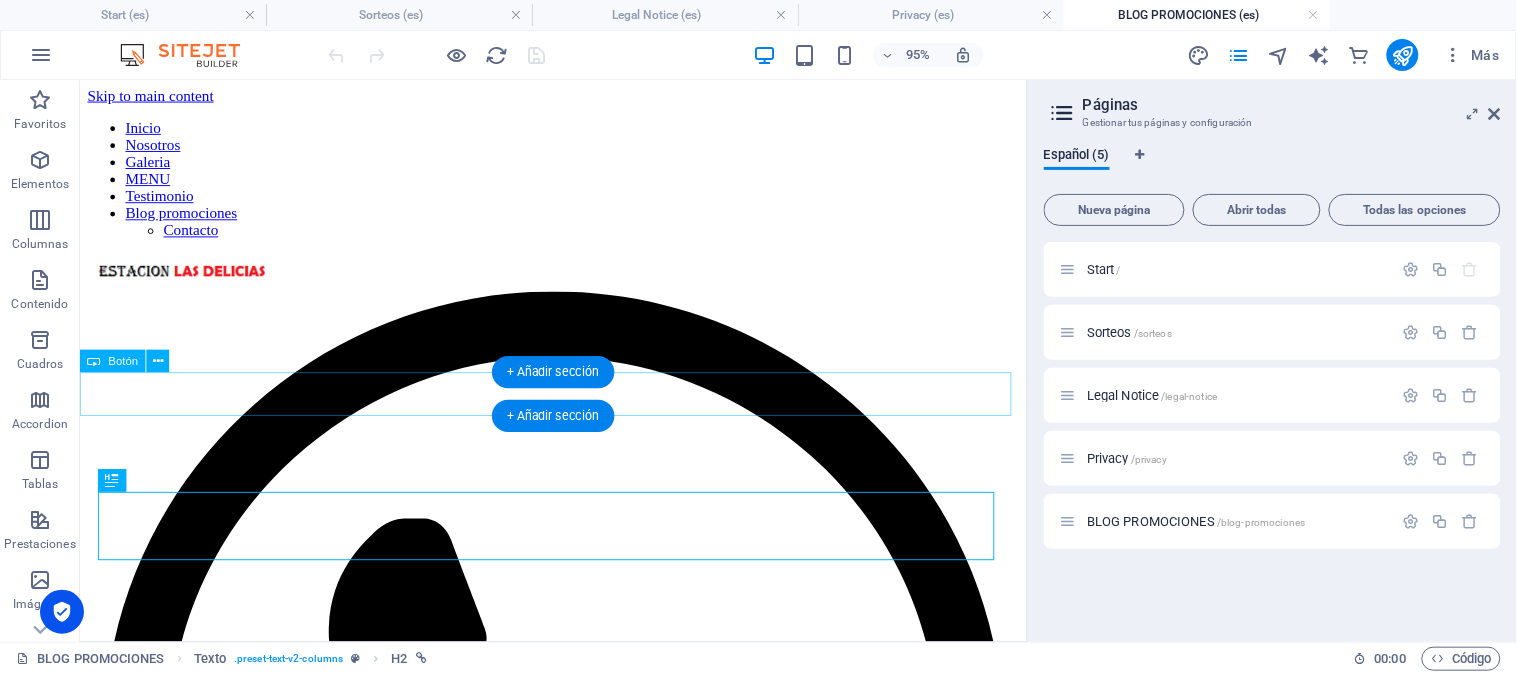 scroll, scrollTop: 461, scrollLeft: 0, axis: vertical 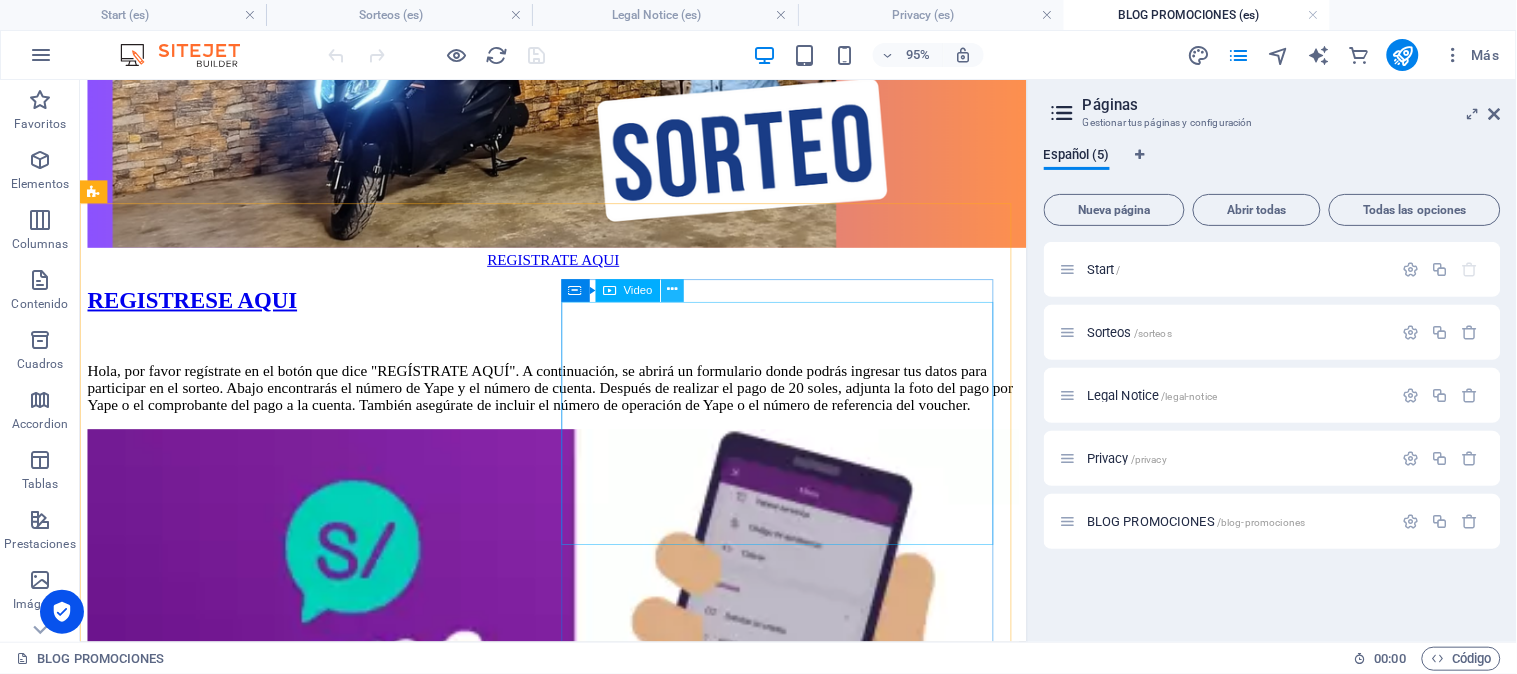 click at bounding box center [673, 291] 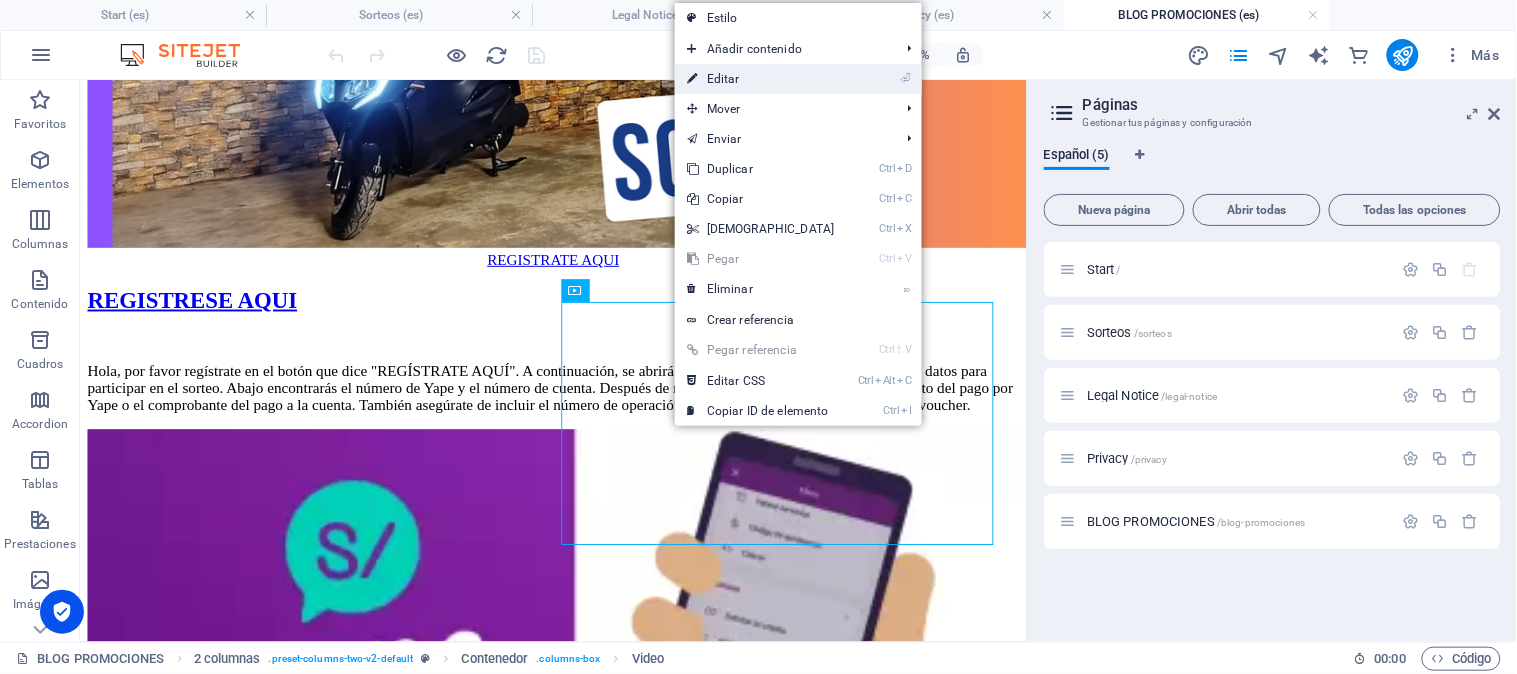 click on "⏎  Editar" at bounding box center [761, 79] 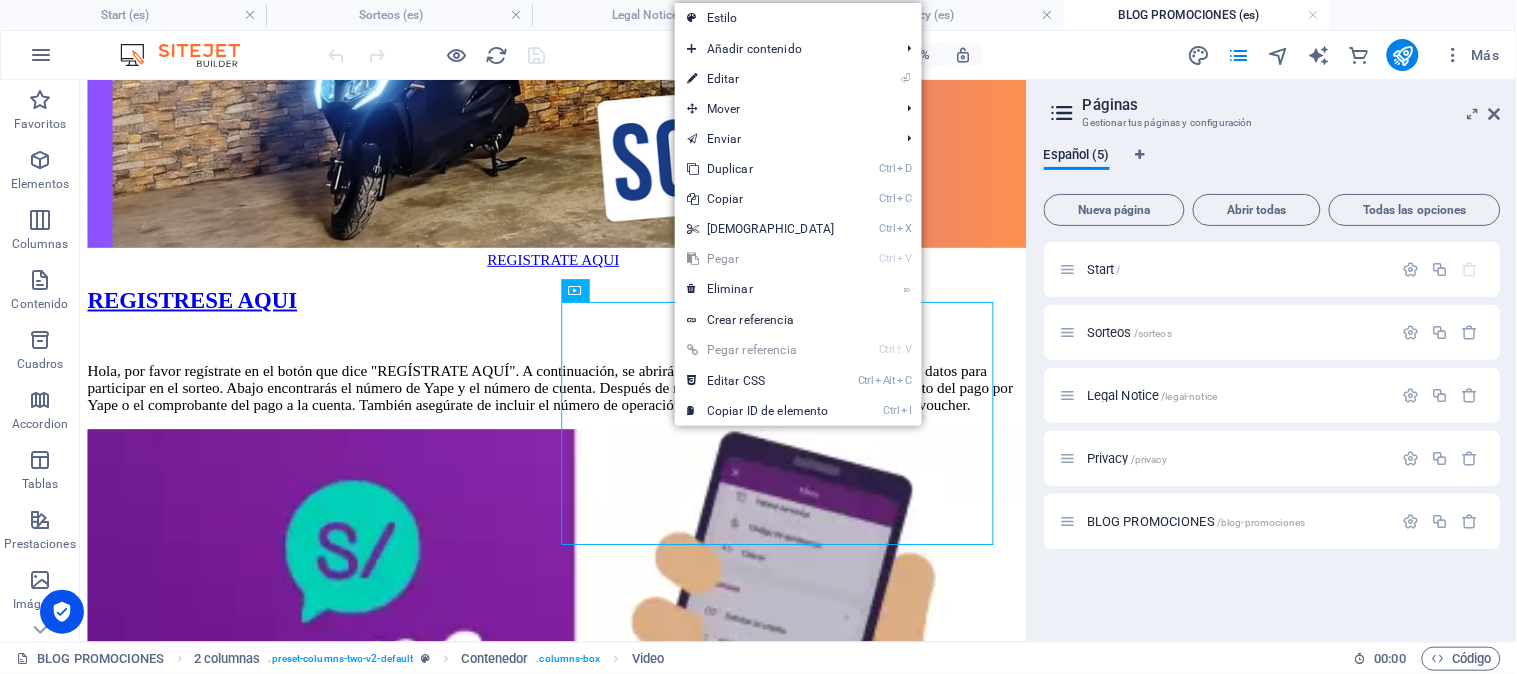 select on "%" 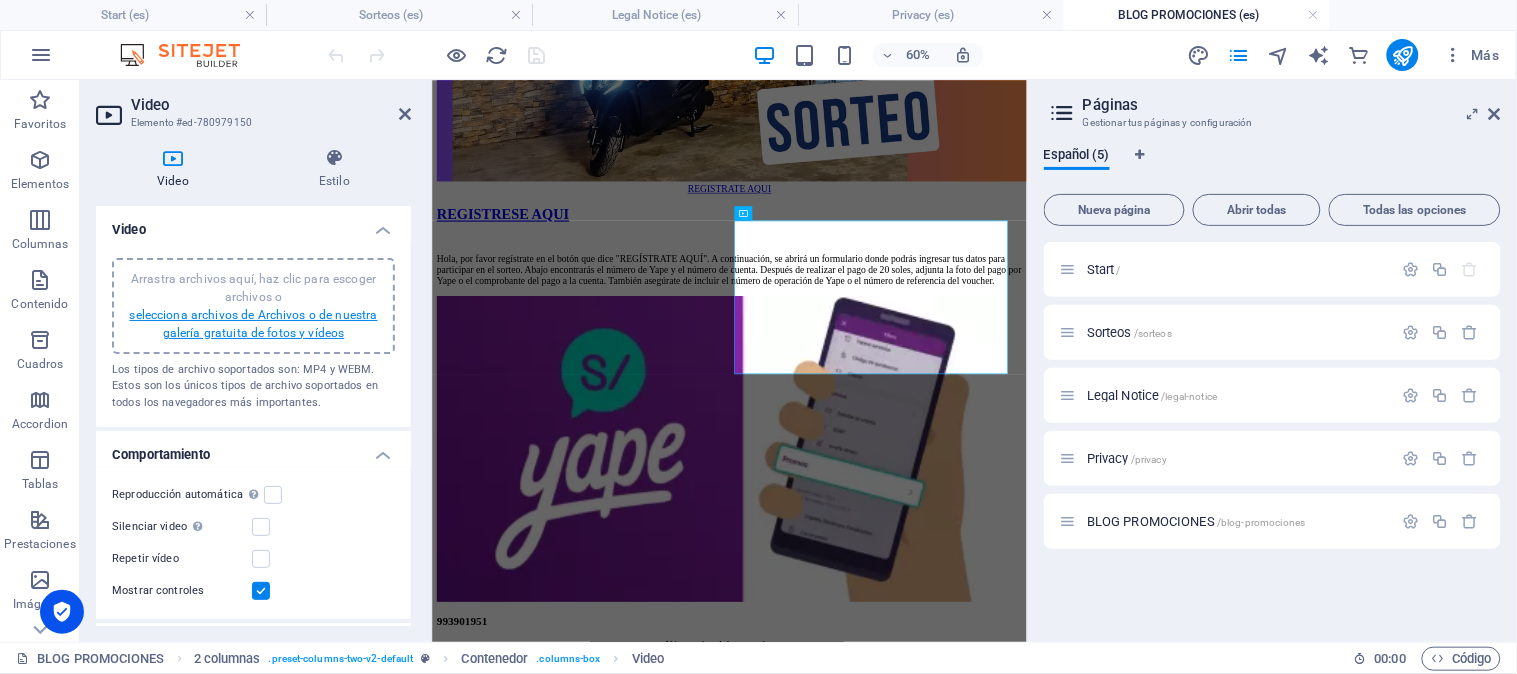 click on "selecciona archivos de Archivos o de nuestra galería gratuita de fotos y vídeos" at bounding box center [253, 324] 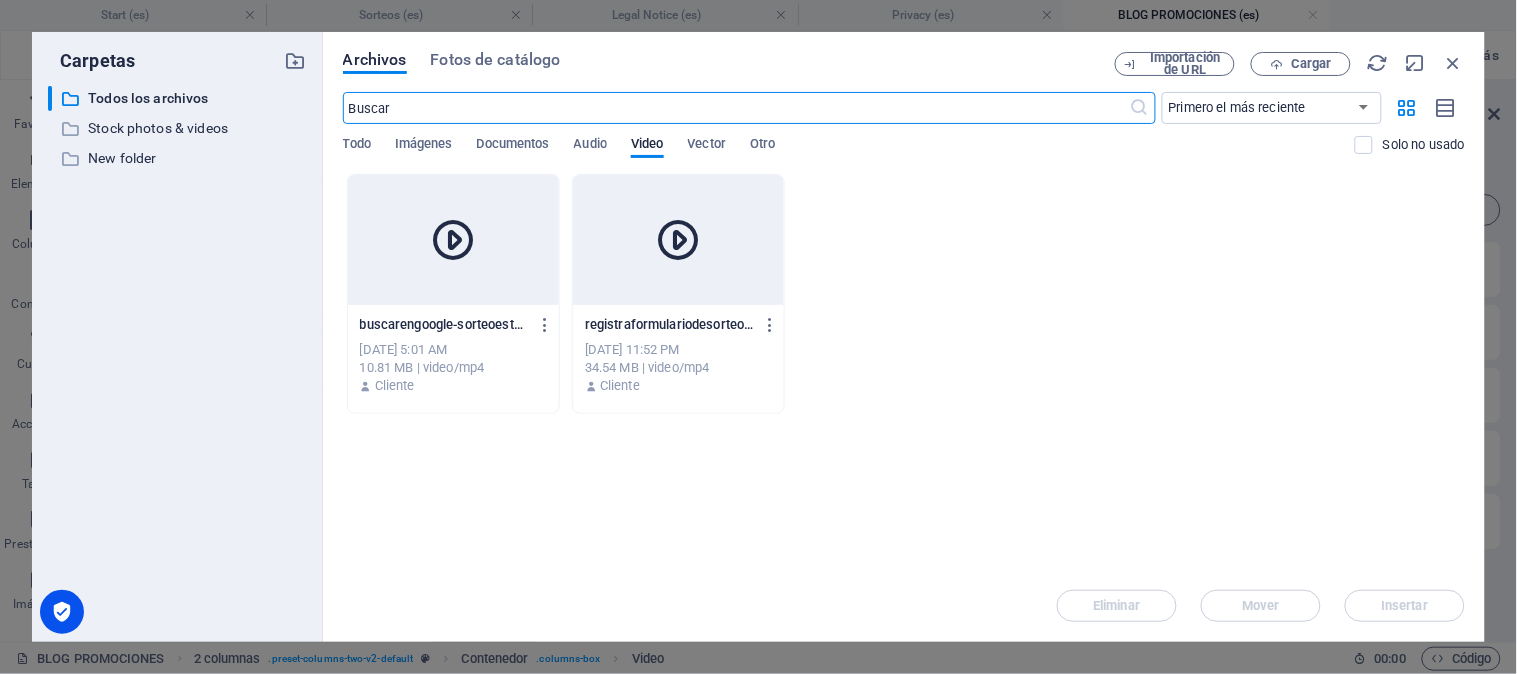 scroll, scrollTop: 0, scrollLeft: 0, axis: both 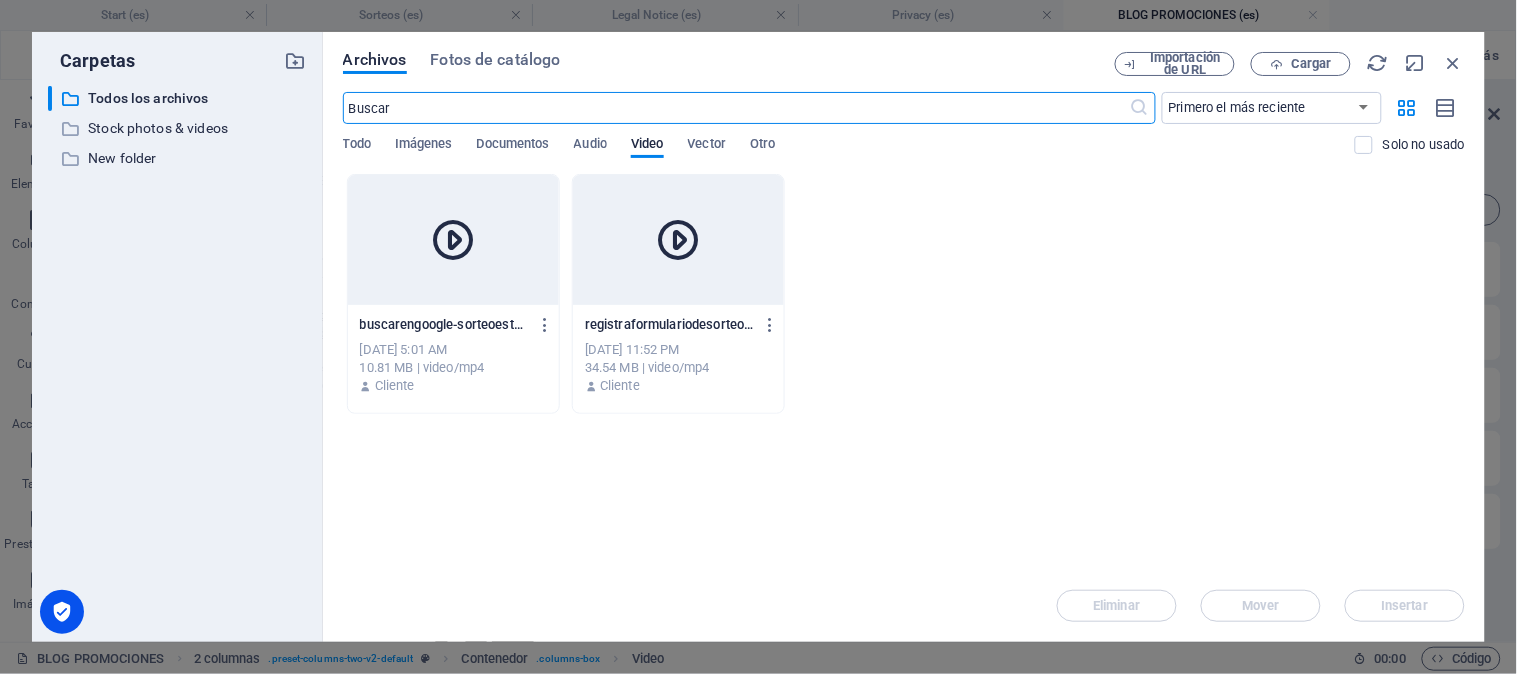 click at bounding box center [453, 240] 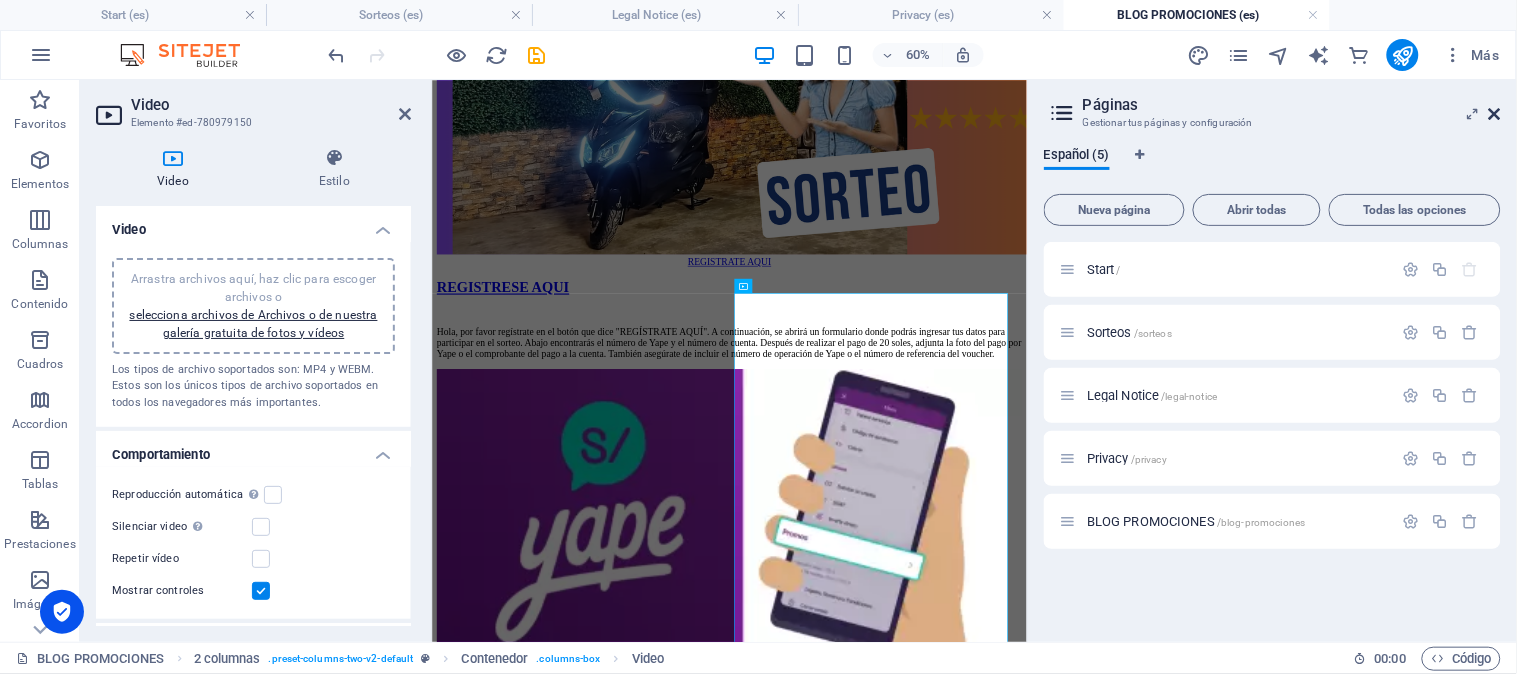 click at bounding box center [1495, 114] 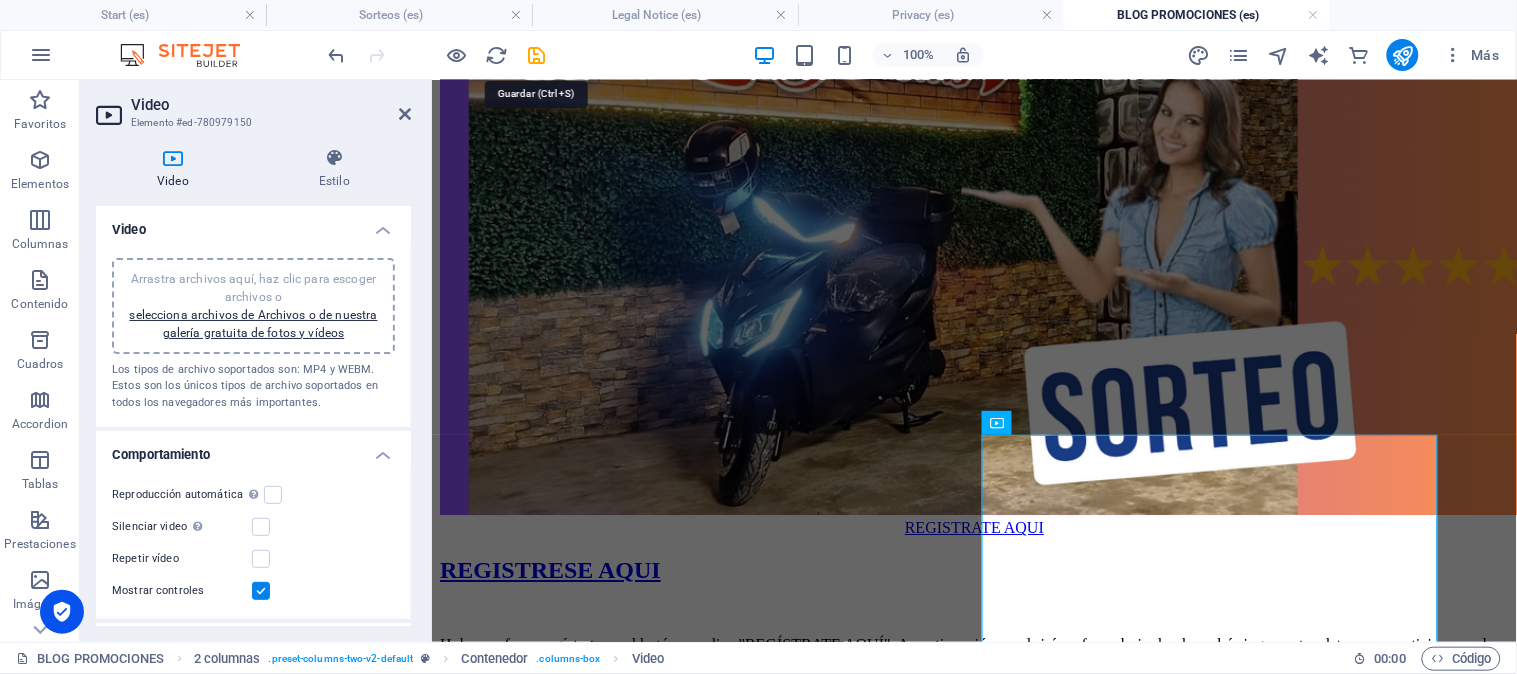 click at bounding box center (537, 55) 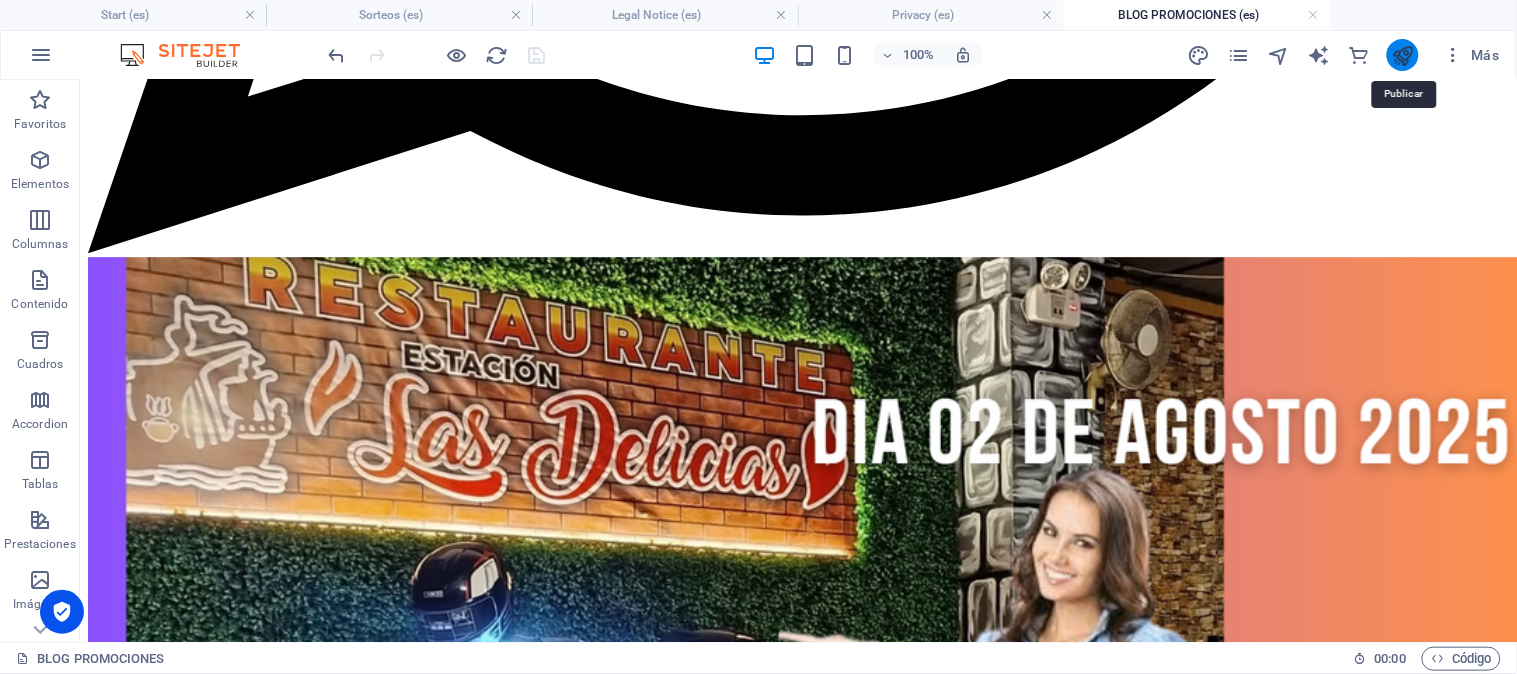 click at bounding box center [1403, 55] 